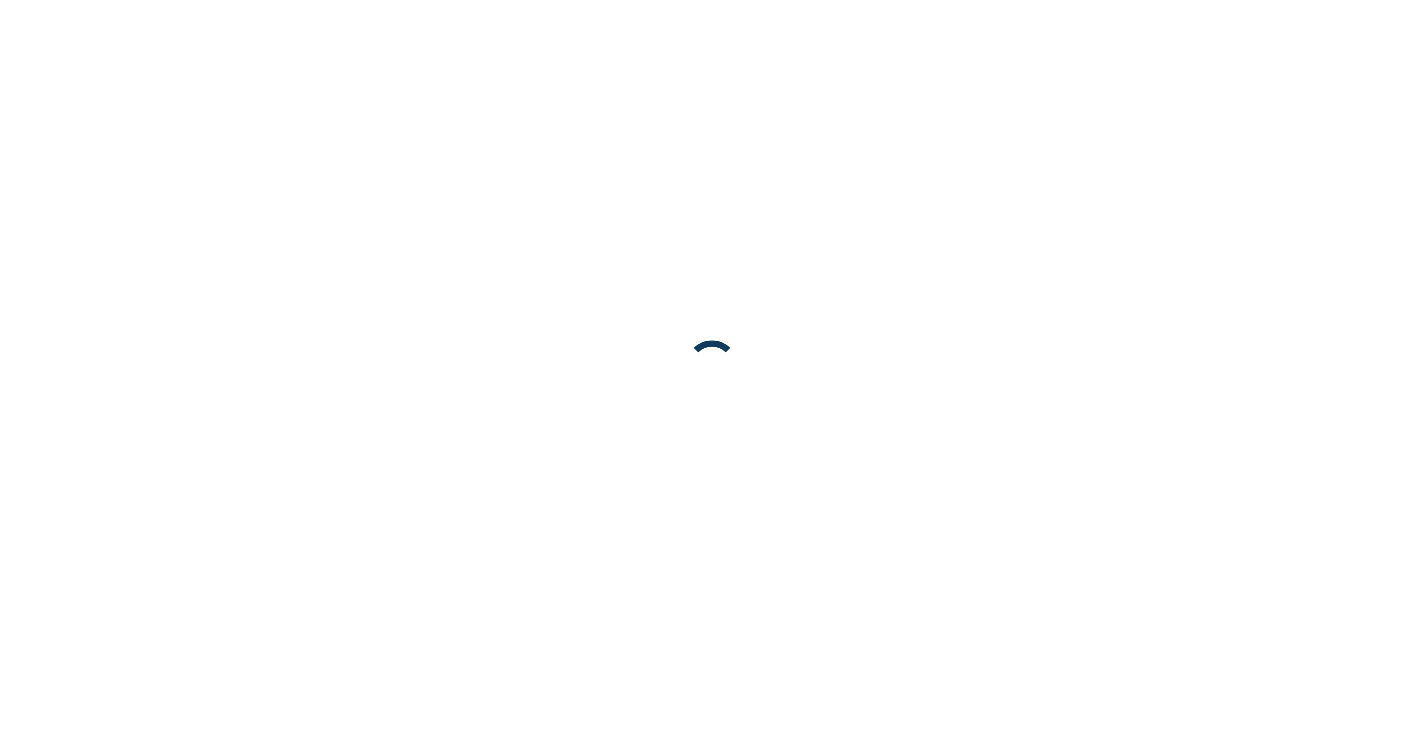 scroll, scrollTop: 0, scrollLeft: 0, axis: both 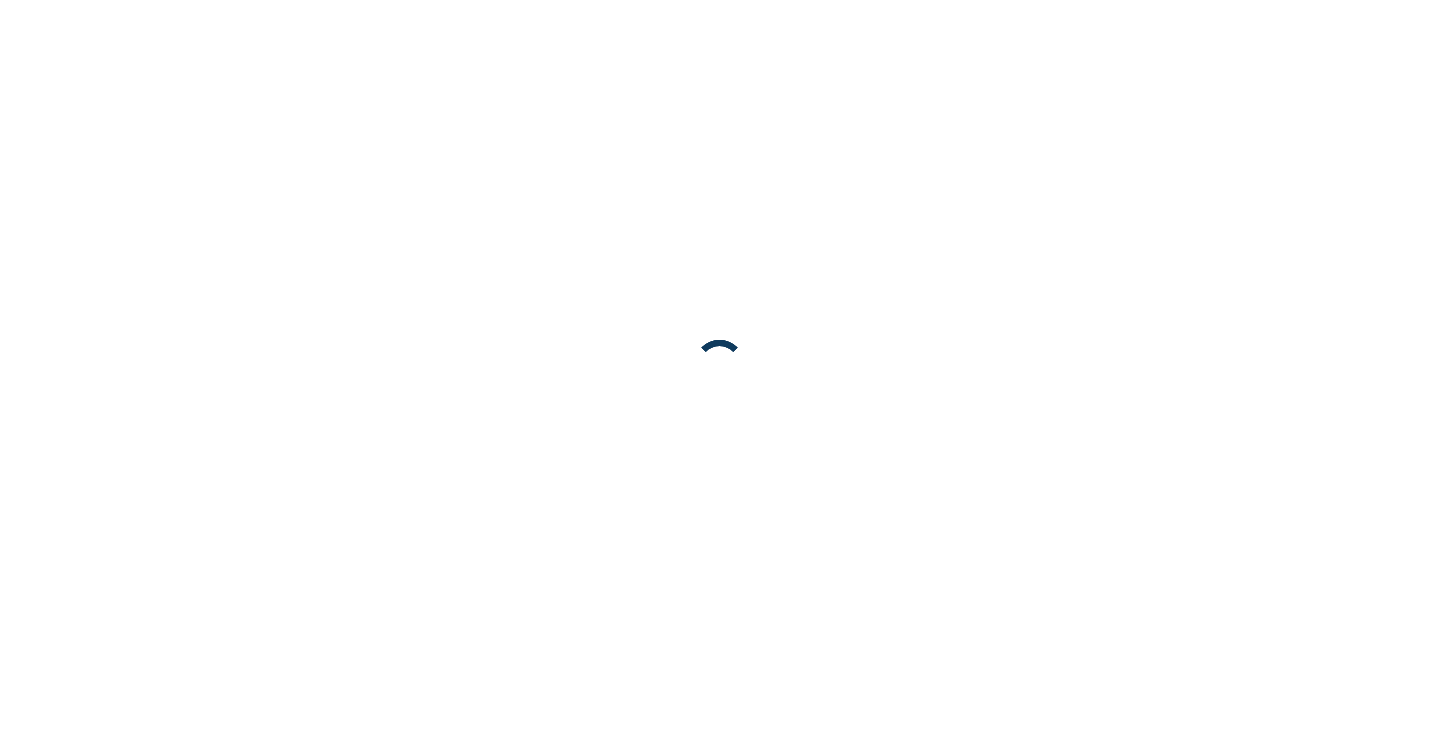 click at bounding box center (720, 365) 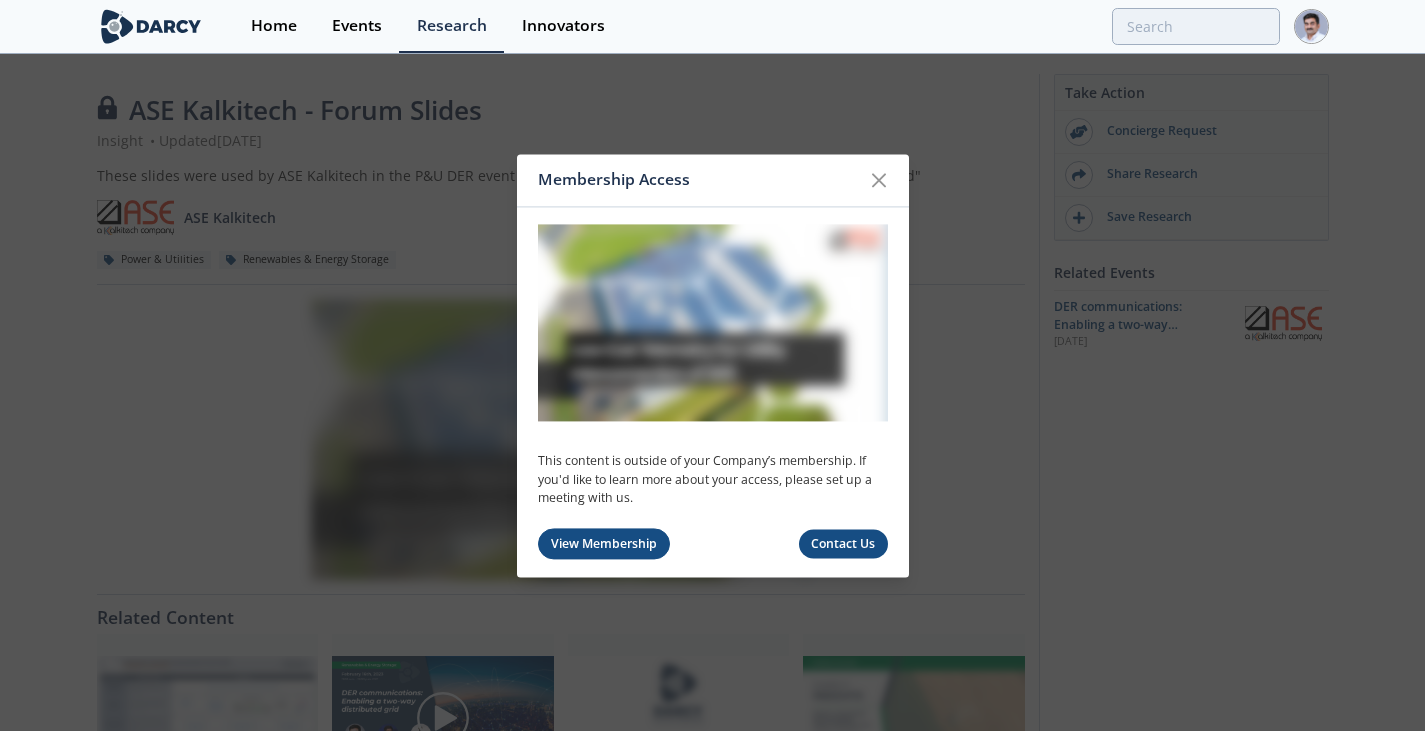 click on "View Membership" at bounding box center [604, 544] 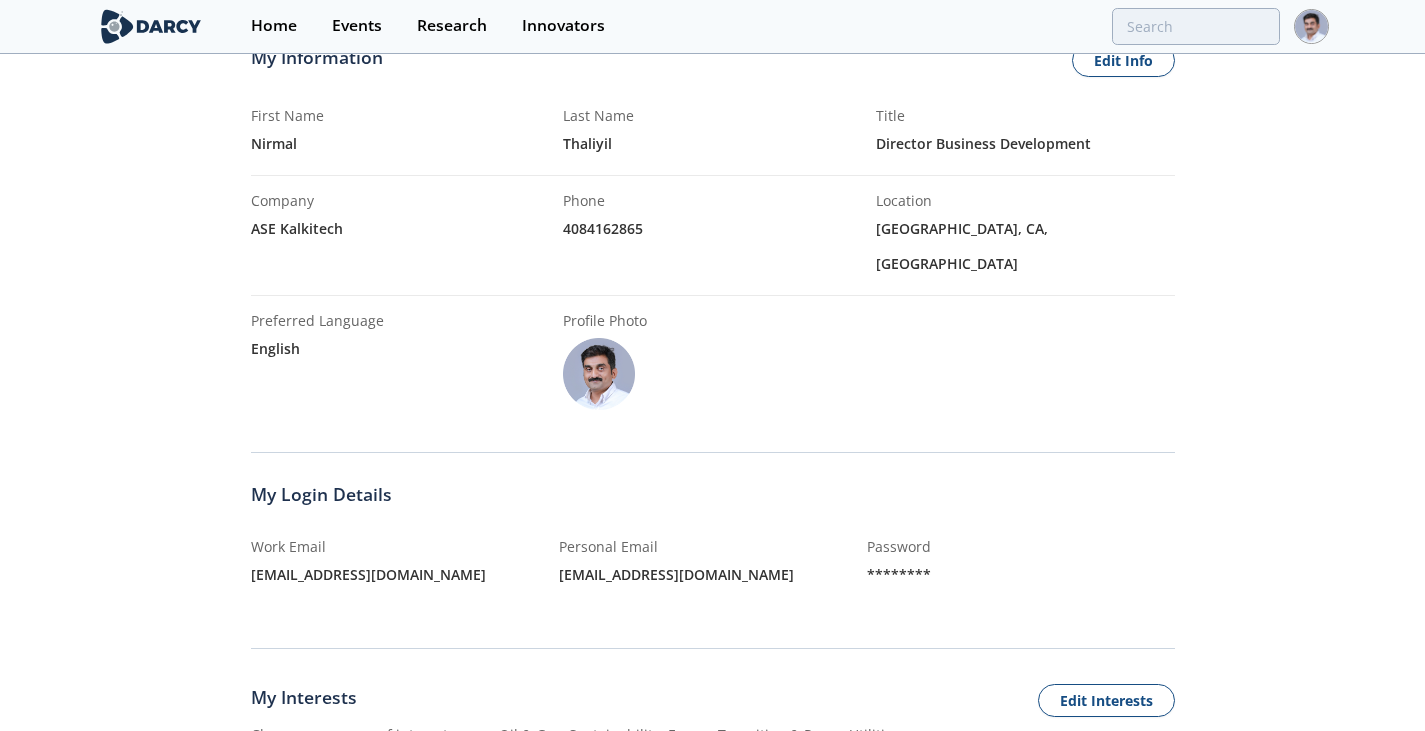 scroll, scrollTop: 0, scrollLeft: 0, axis: both 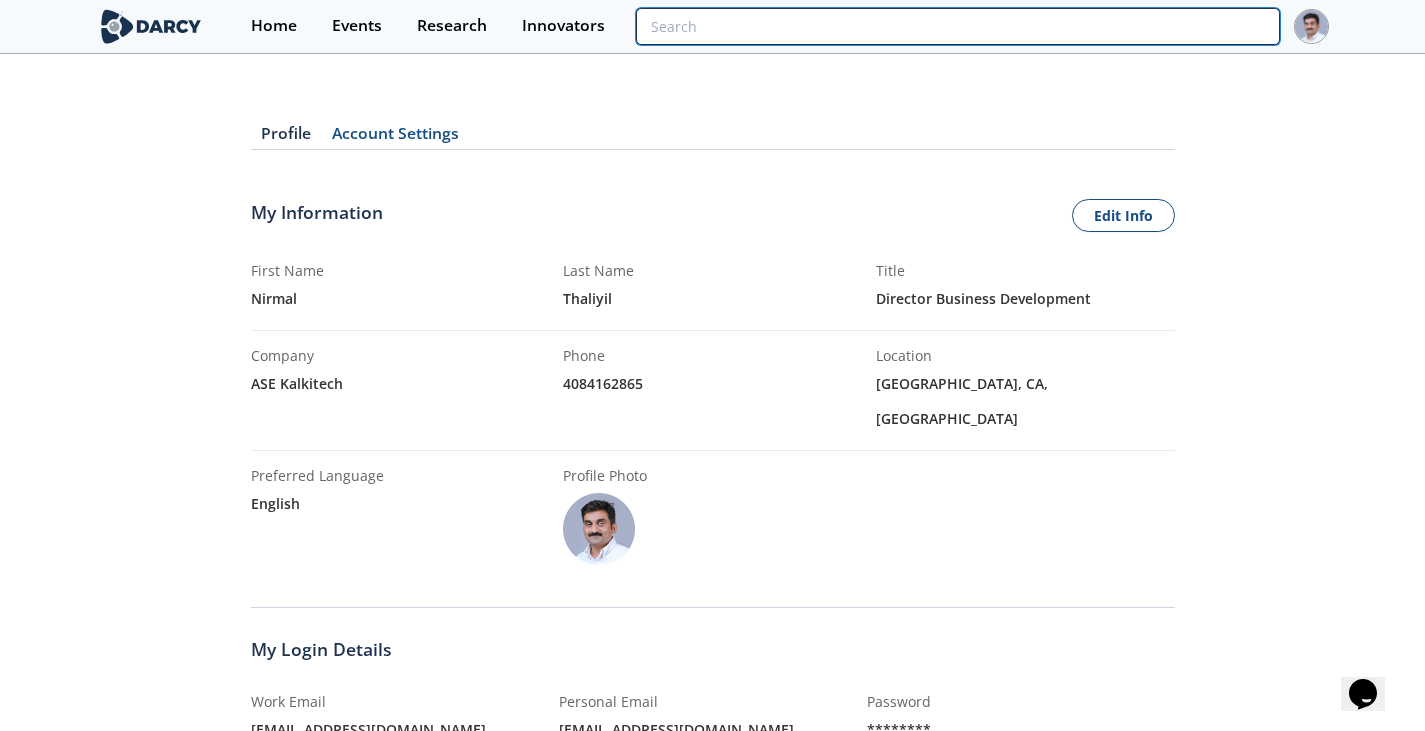 click at bounding box center (957, 26) 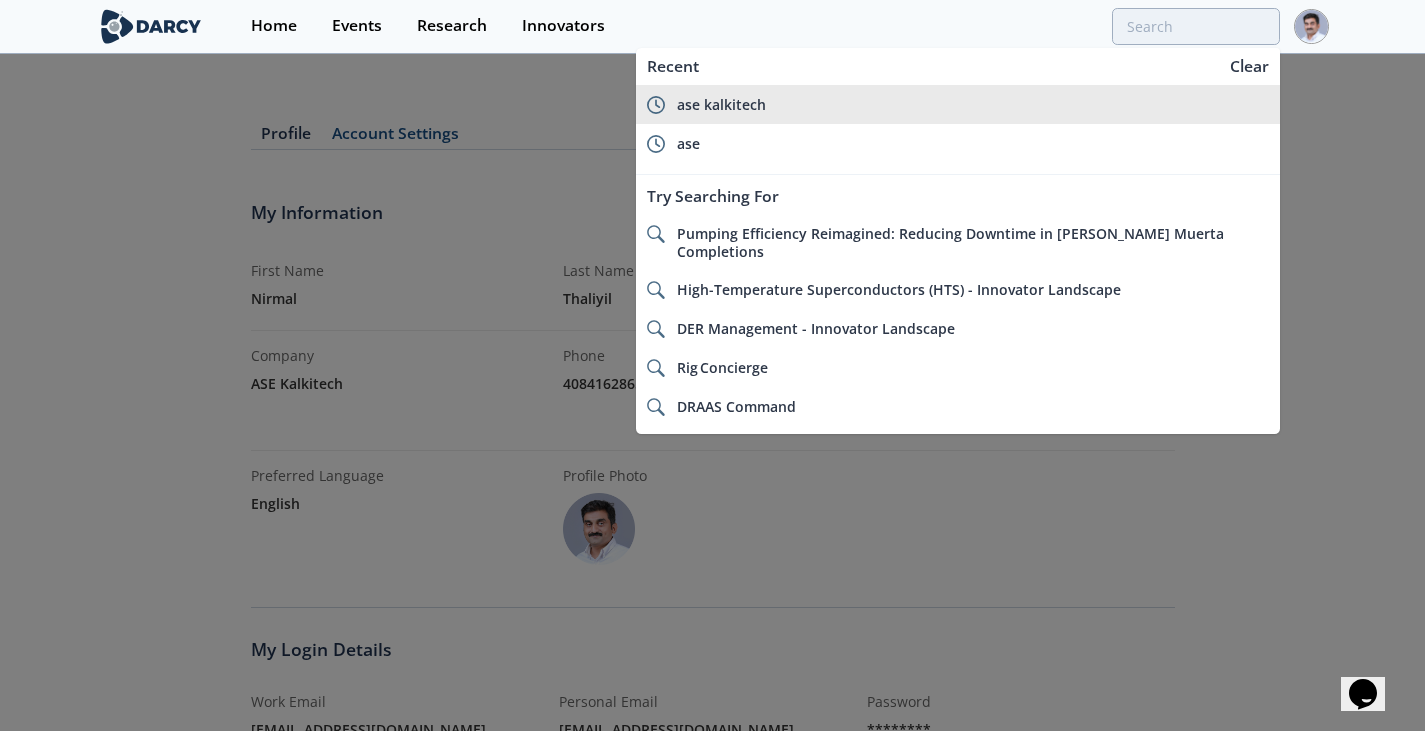 click on "ase kalkitech" at bounding box center (957, 104) 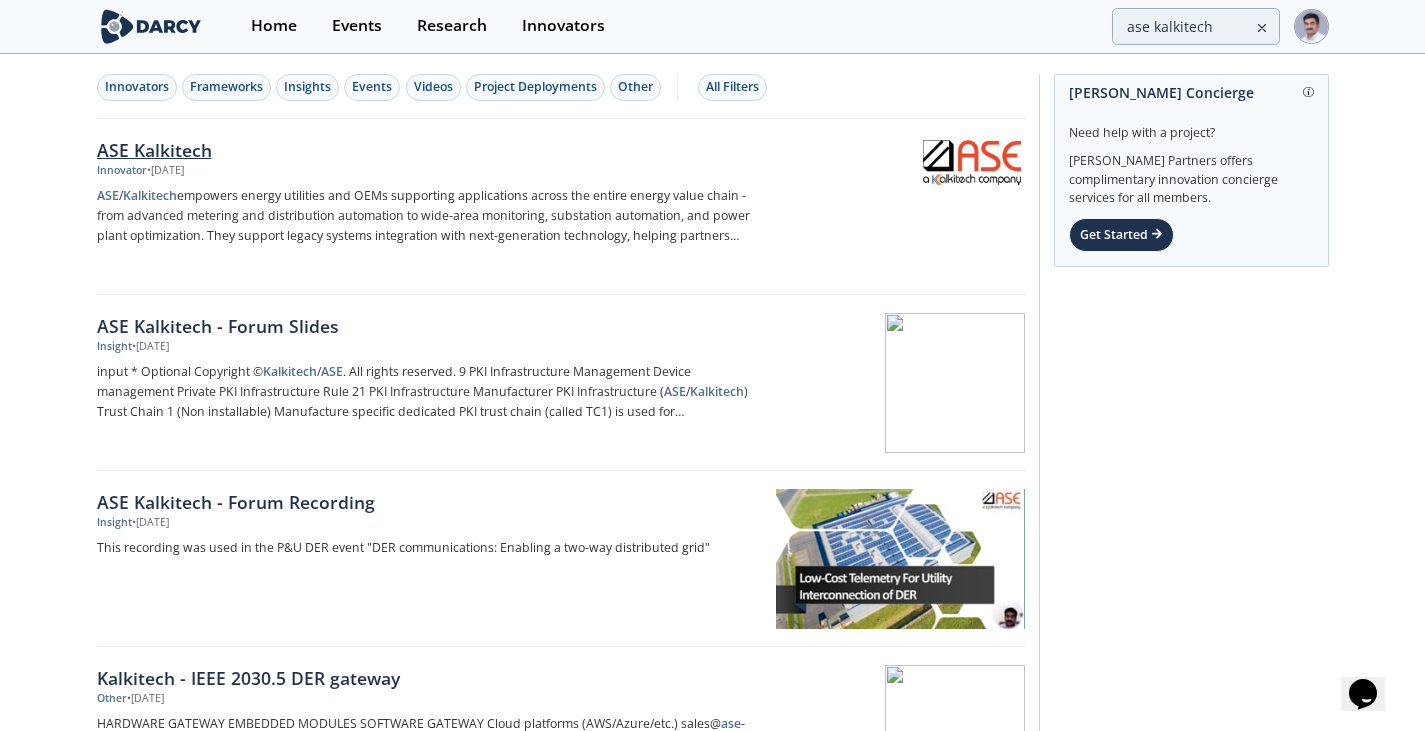 click on "ASE Kalkitech" at bounding box center (428, 150) 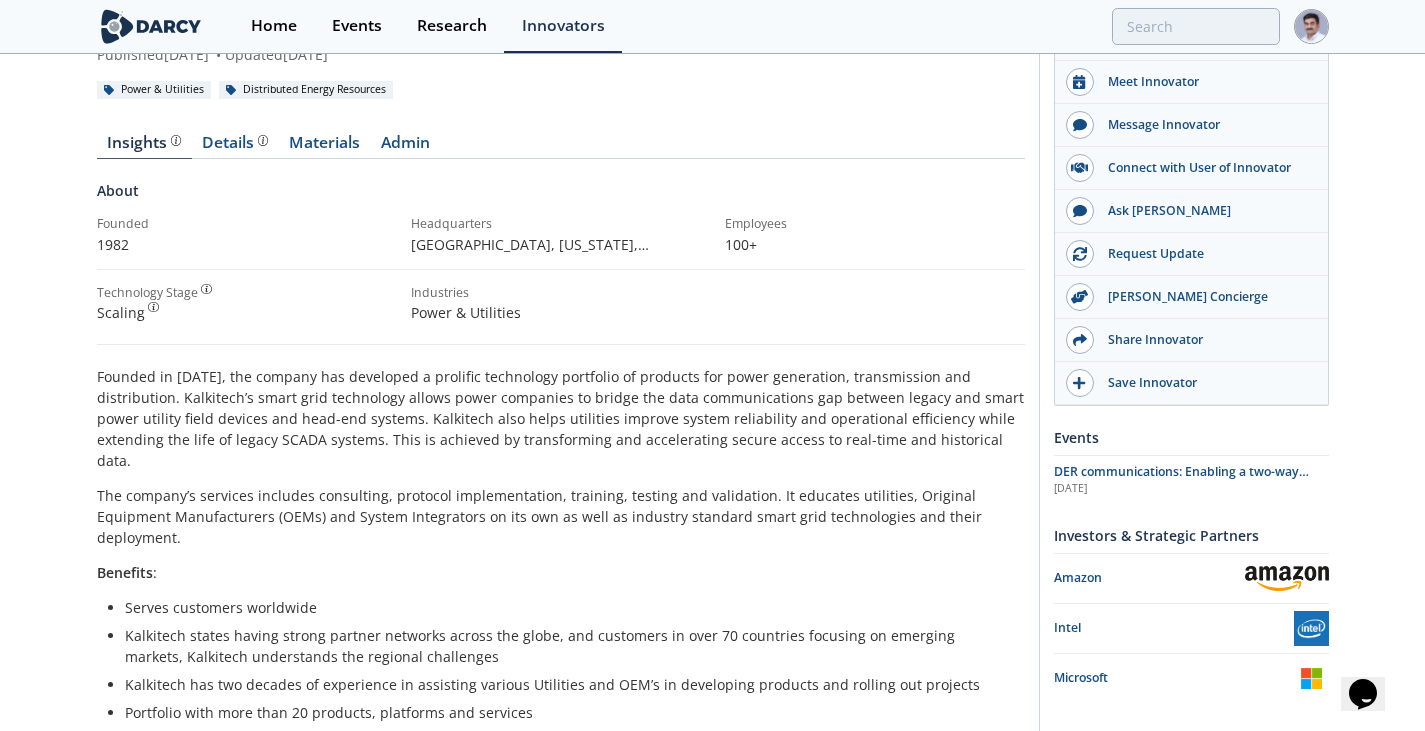 scroll, scrollTop: 0, scrollLeft: 0, axis: both 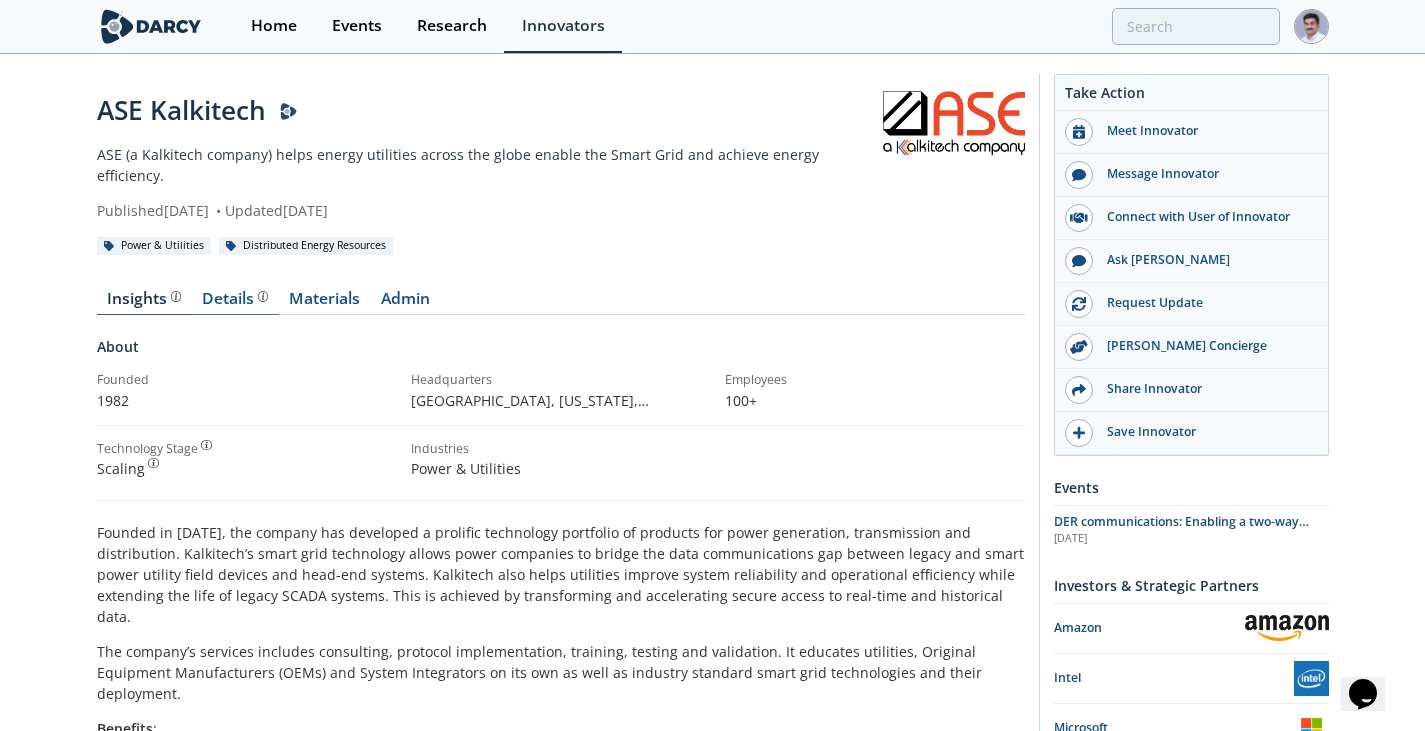 click on "Details" at bounding box center [235, 299] 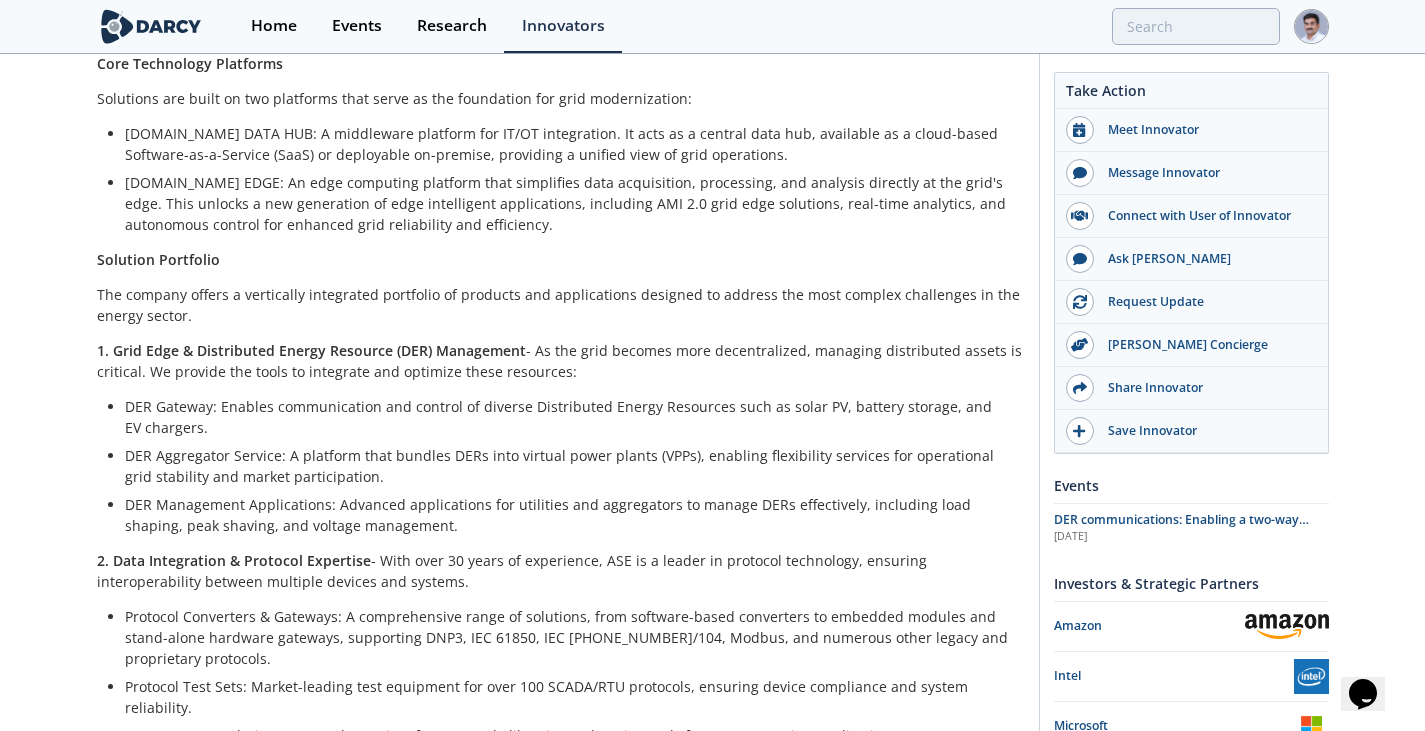 scroll, scrollTop: 0, scrollLeft: 0, axis: both 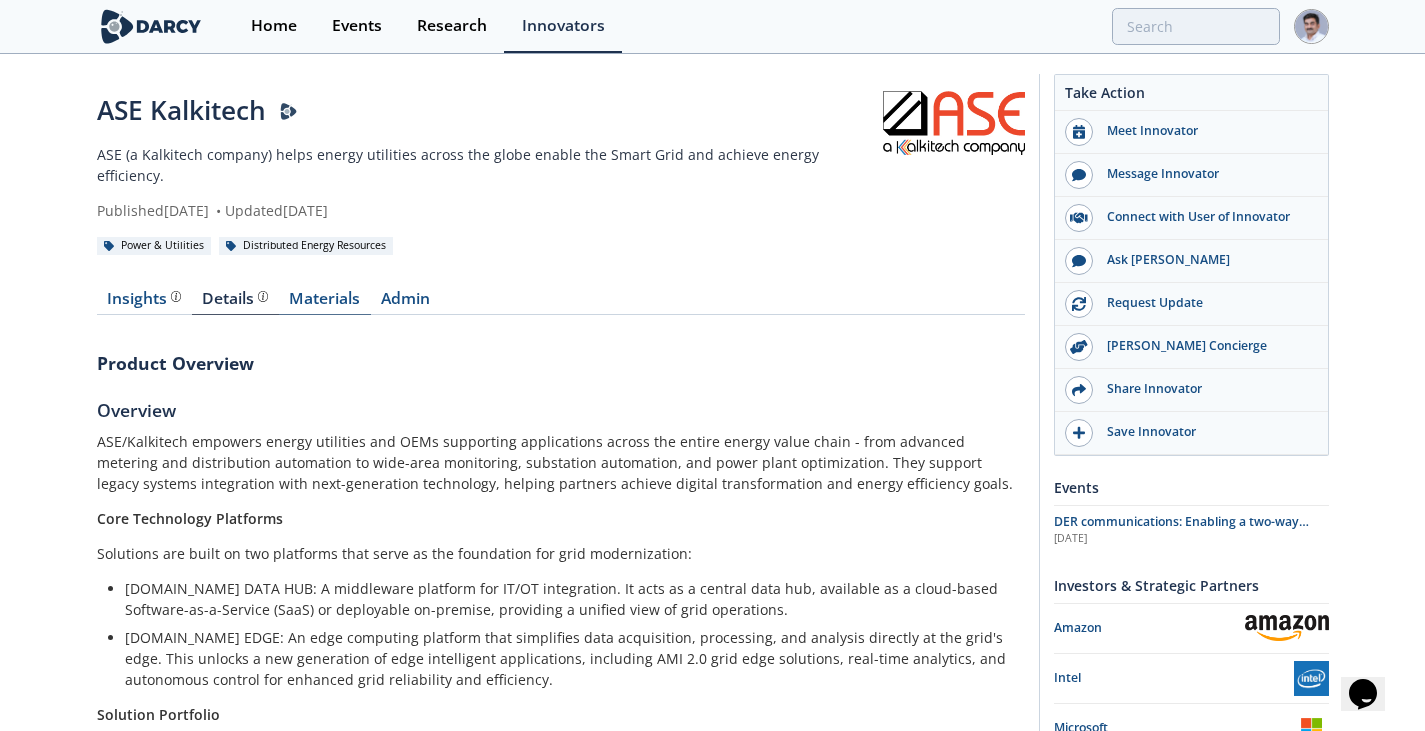 click on "Materials" at bounding box center (325, 303) 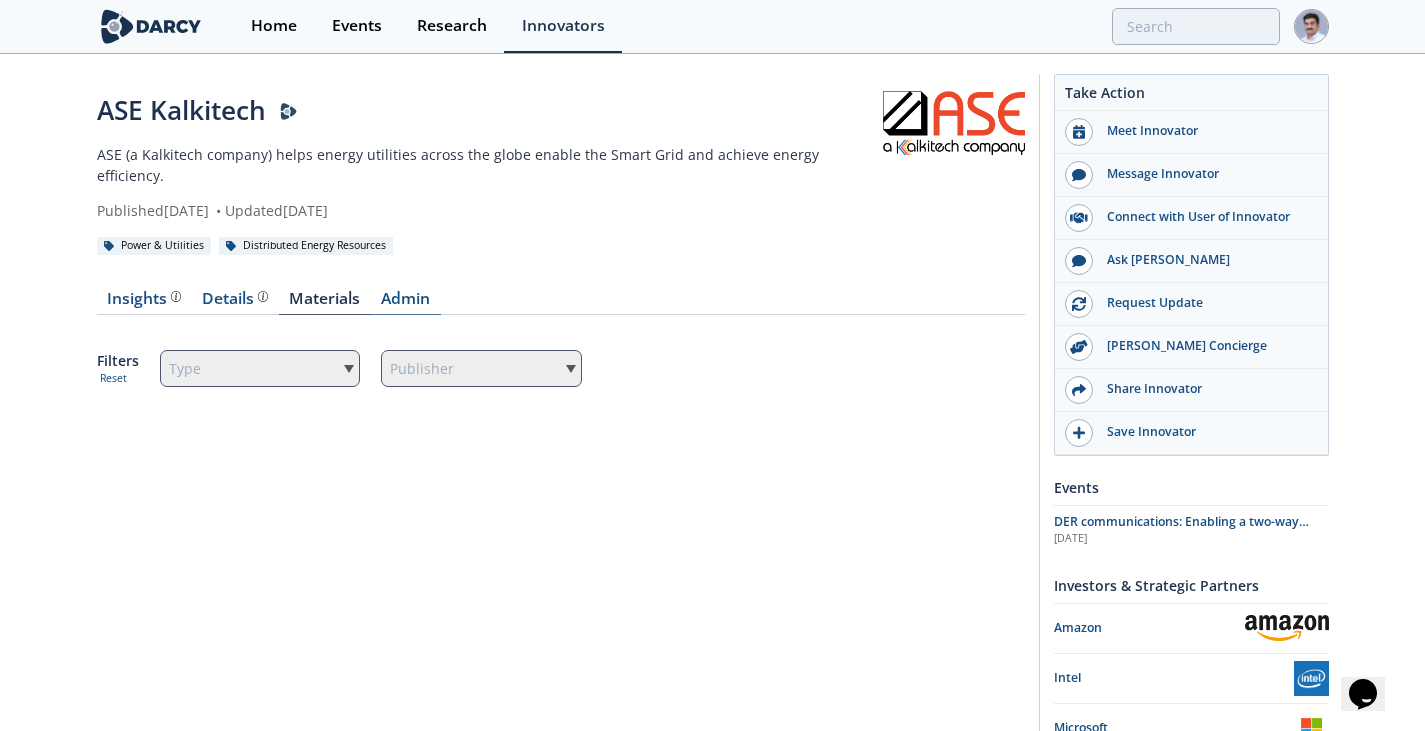 click on "Admin" at bounding box center [406, 303] 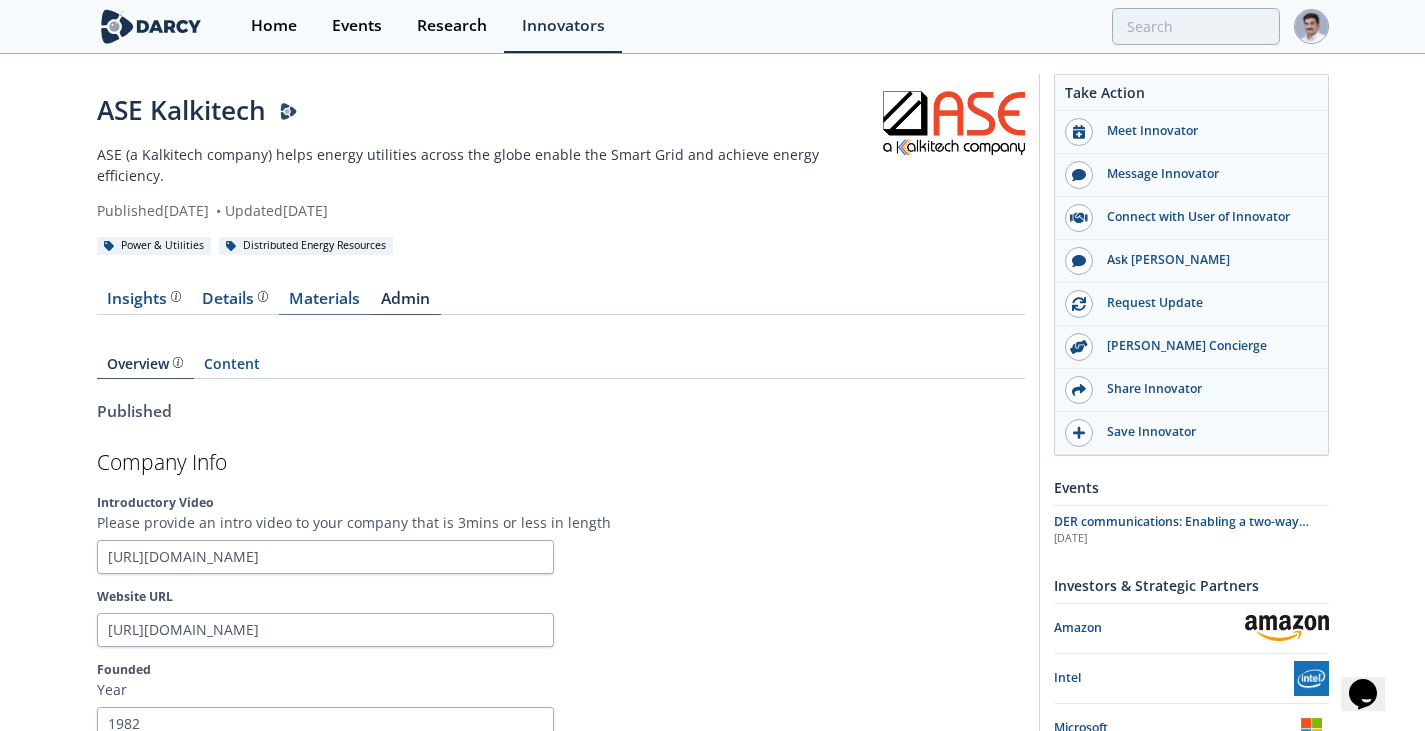 click on "Materials" at bounding box center (325, 303) 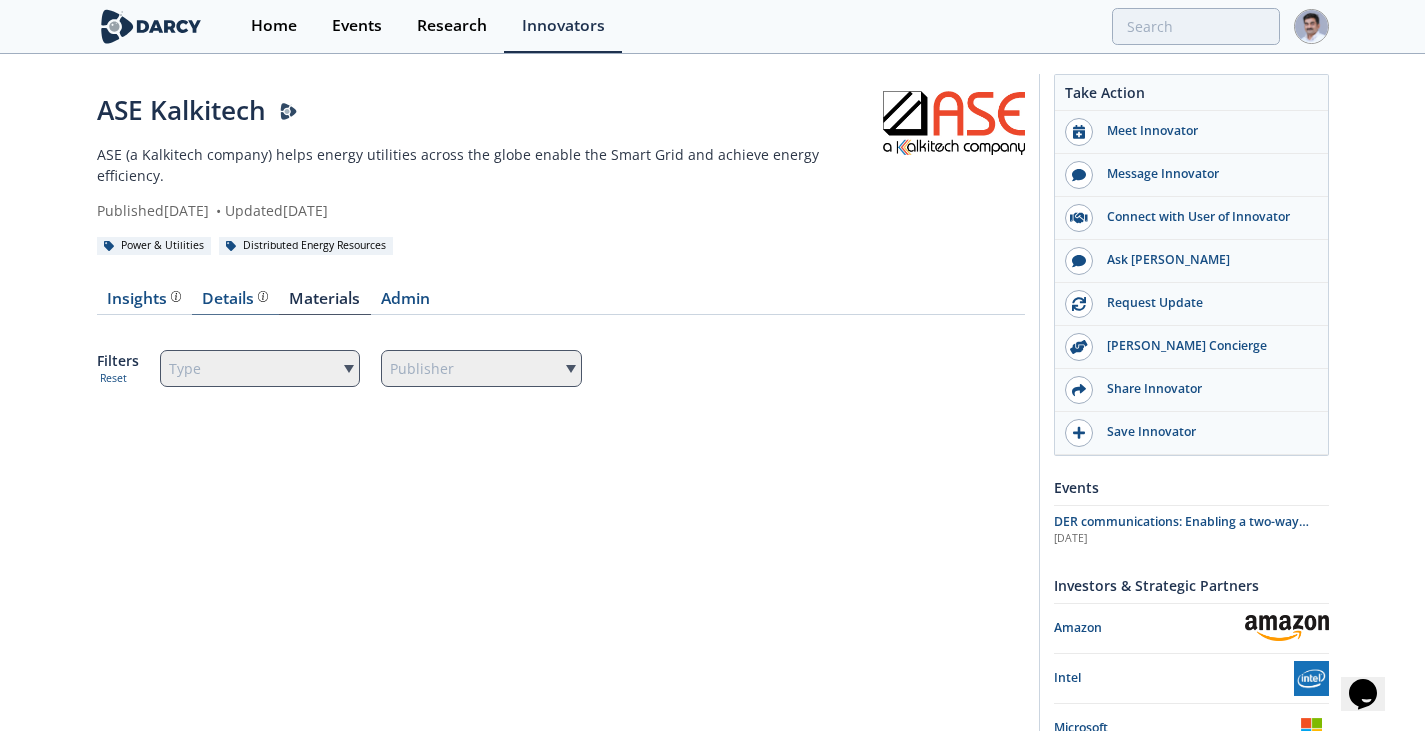click on "Details
Product overview, business model, technology and applications as added by the ASE Kalkitech team." at bounding box center [235, 299] 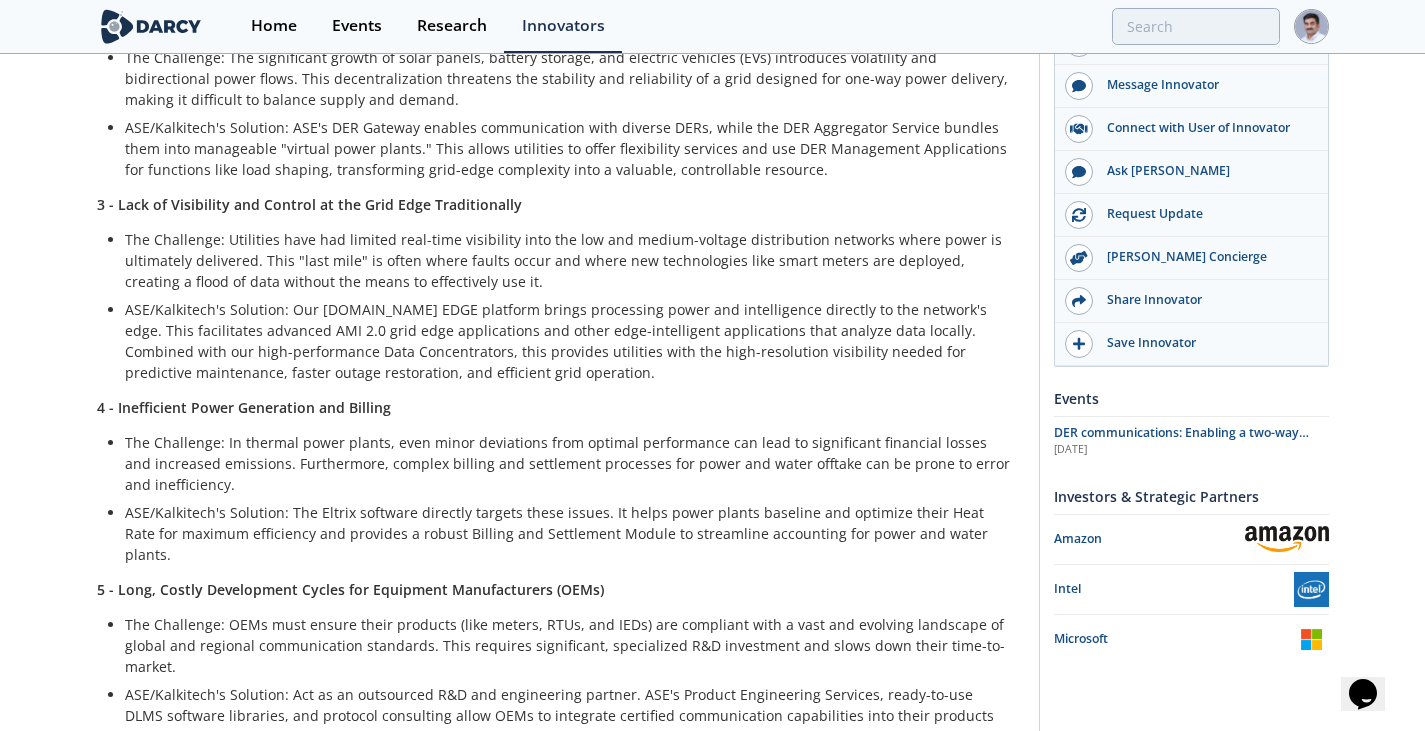 scroll, scrollTop: 2941, scrollLeft: 0, axis: vertical 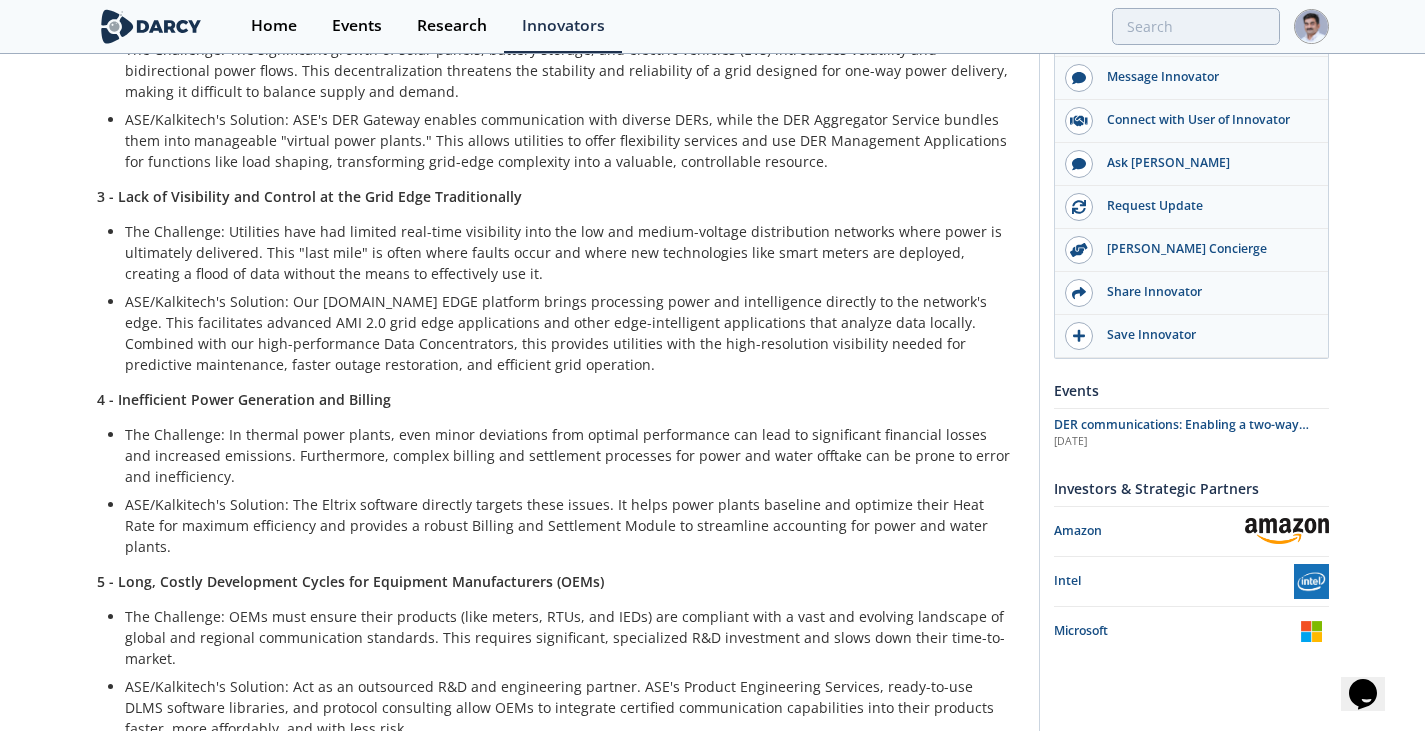 click on "The global energy industry is undergoing a profound transformation, creating complex operational hurdles for utilities, grid operators, and equipment manufacturers. ASE/Kalkitech delivers a portfolio of solutions designed to address these core problems.
1 - Integrating a Fragmented and Aging Grid
The Challenge: Utilities often manage a complex mix of assets, from decades-old electromechanical relays to modern Intelligent Electronic Devices (IEDs). These devices, supplied by different vendors, speak different languages (protocols), creating data silos. This lack of interoperability hinders grid modernization, increases maintenance costs, and prevents a unified view of operations.
2 - Managing the Rise of Distributed Energy Resources (DERs)
3 - Lack of Visibility and Control at the Grid Edge
Traditionally
4 - Inefficient Power Generation and Billing
5 - Long, Costly Development Cycles for Equipment Manufacturers (OEMs)" at bounding box center [561, 252] 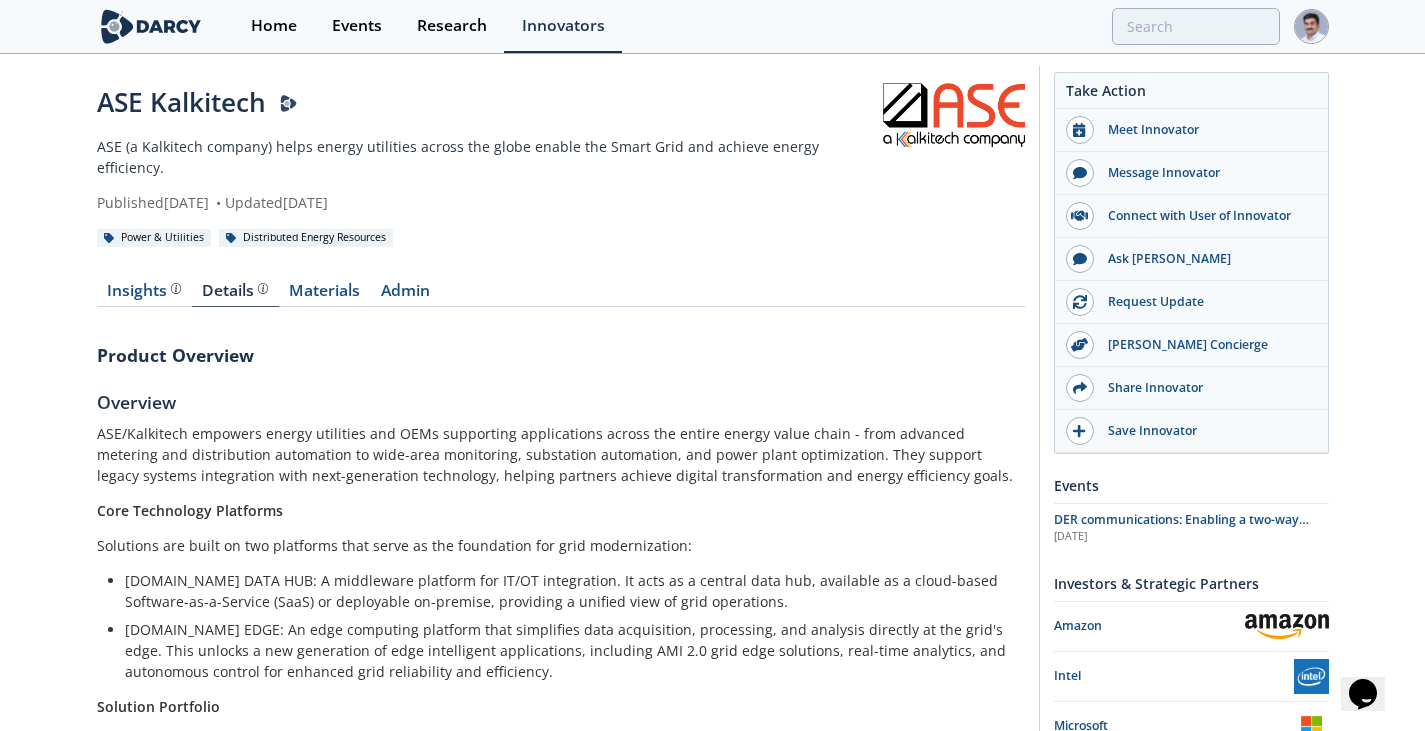 scroll, scrollTop: 0, scrollLeft: 0, axis: both 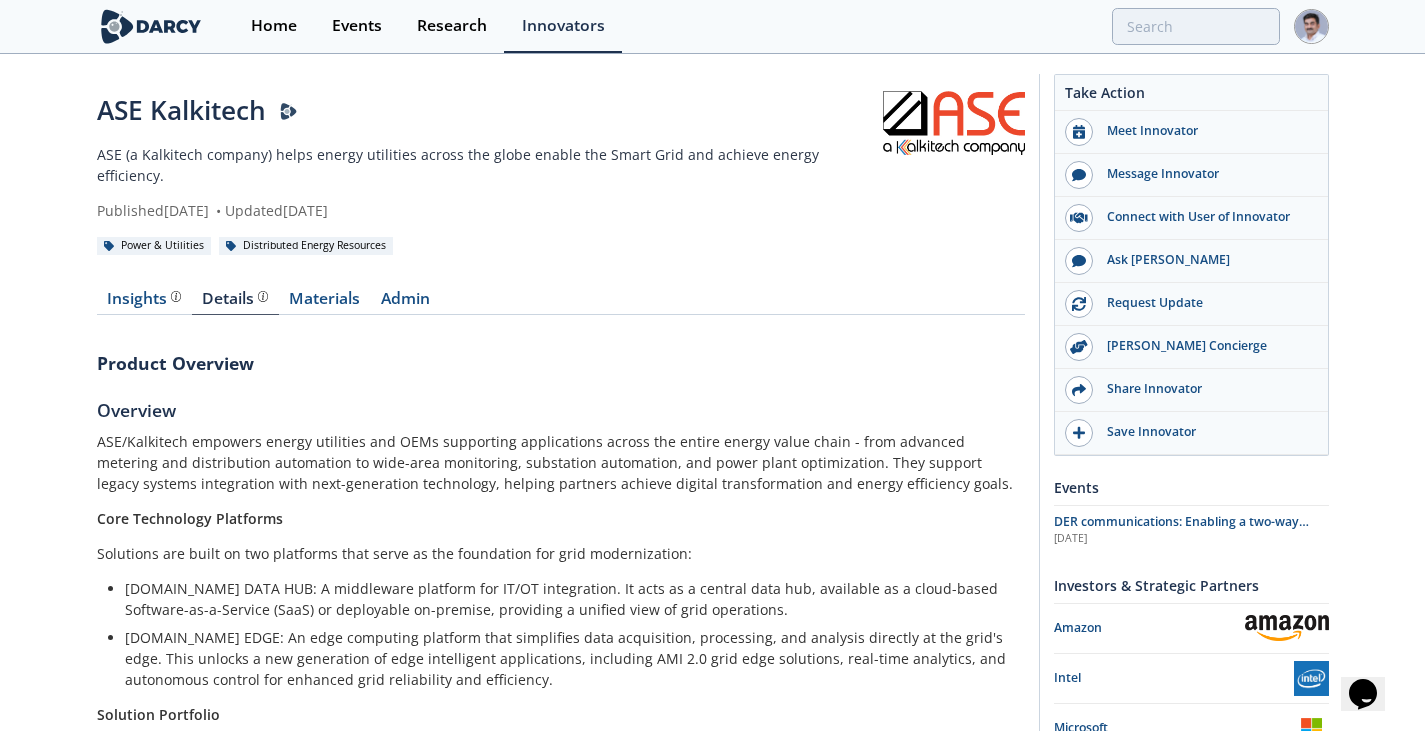 click on "Overview" at bounding box center [561, 410] 